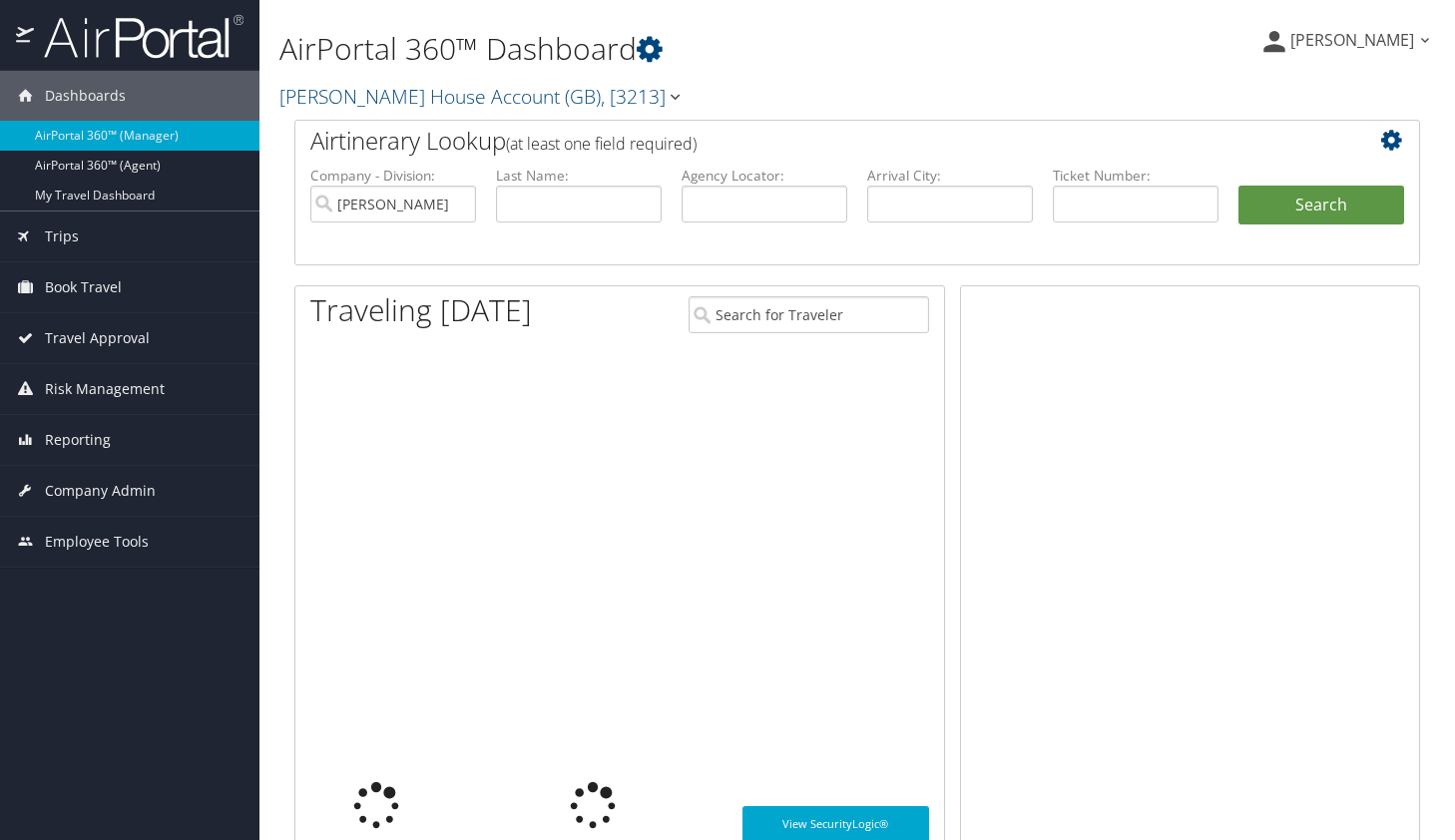 scroll, scrollTop: 0, scrollLeft: 0, axis: both 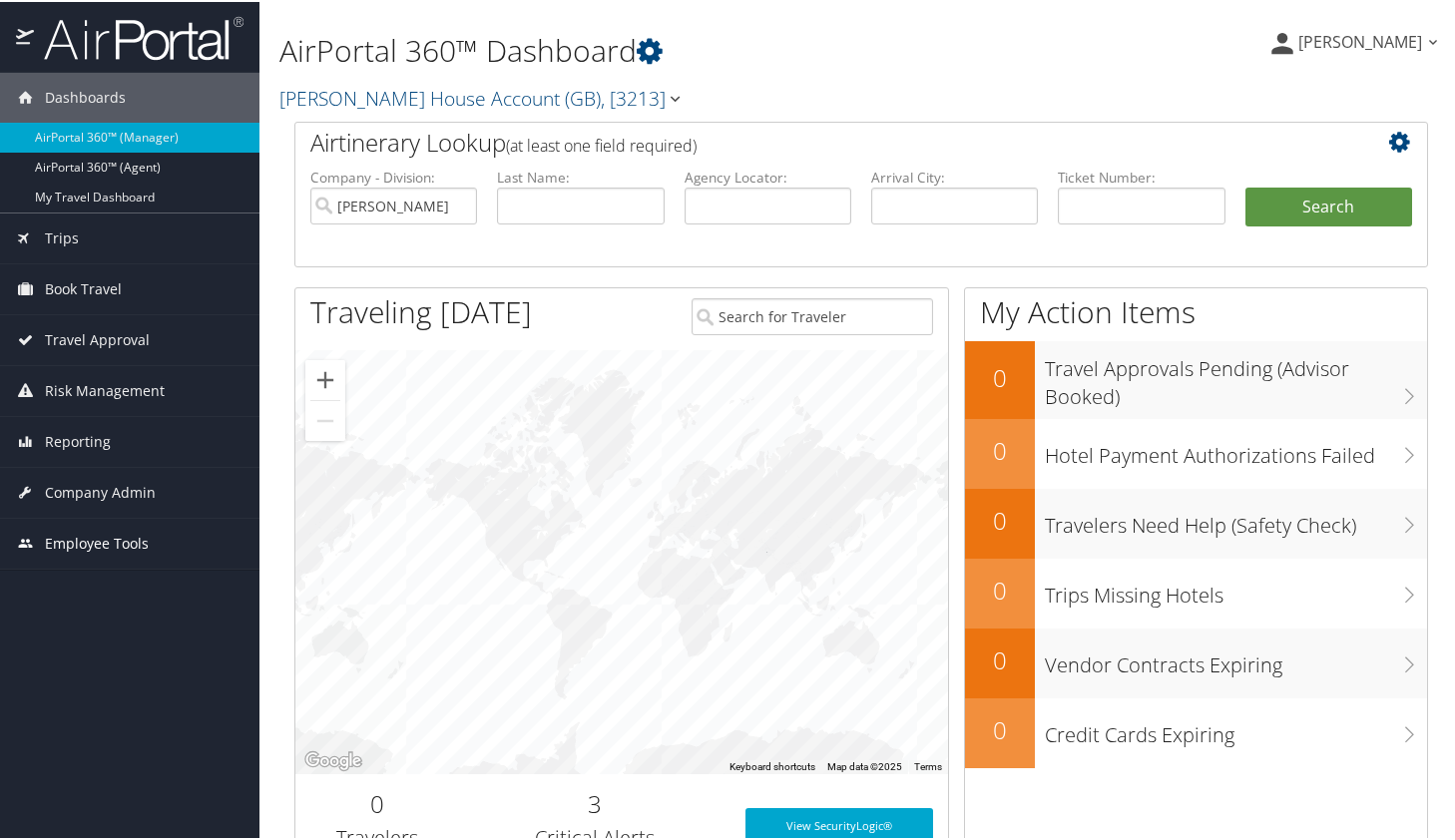 click on "Employee Tools" at bounding box center [97, 542] 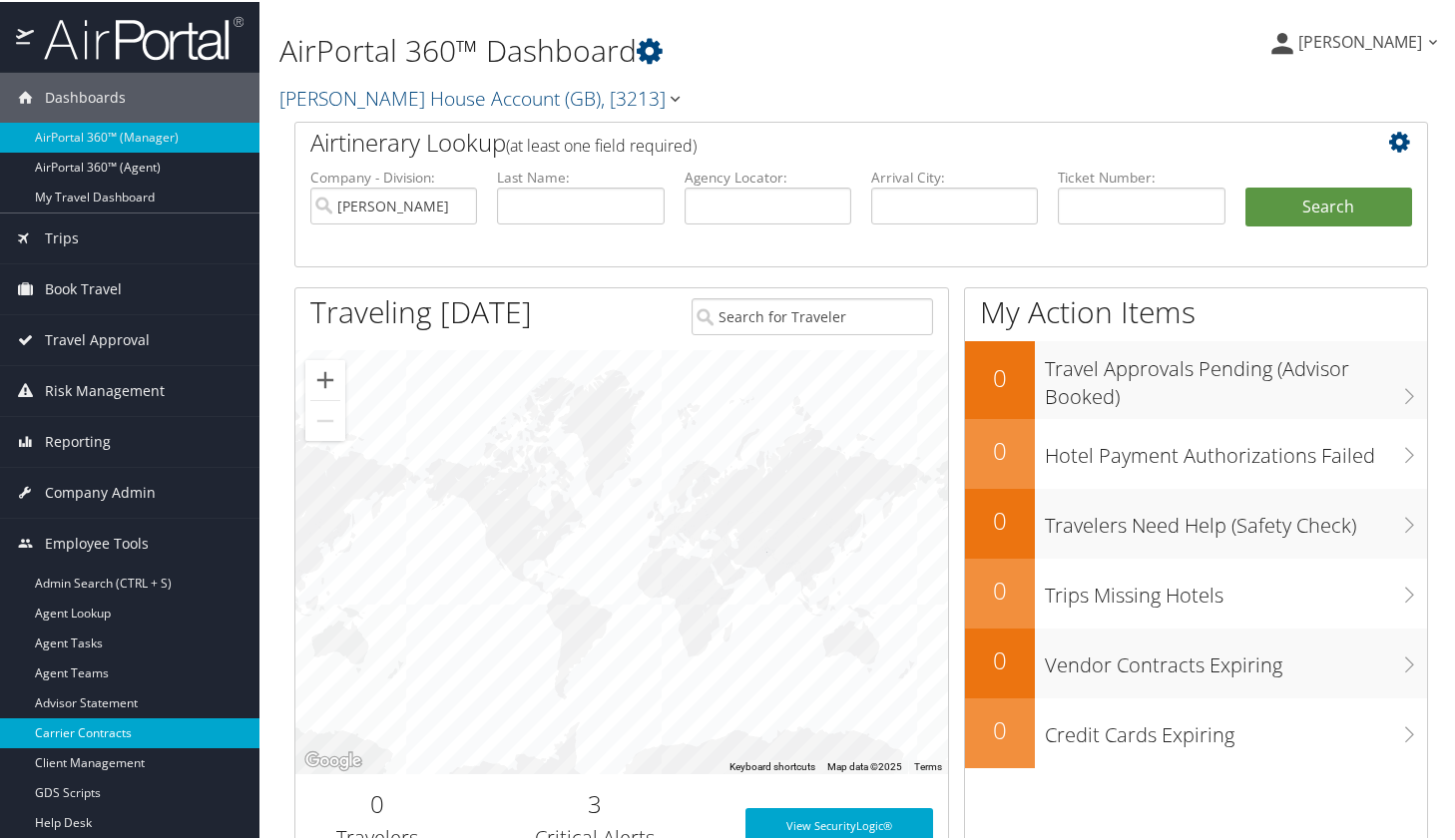 click on "Carrier Contracts" at bounding box center [130, 731] 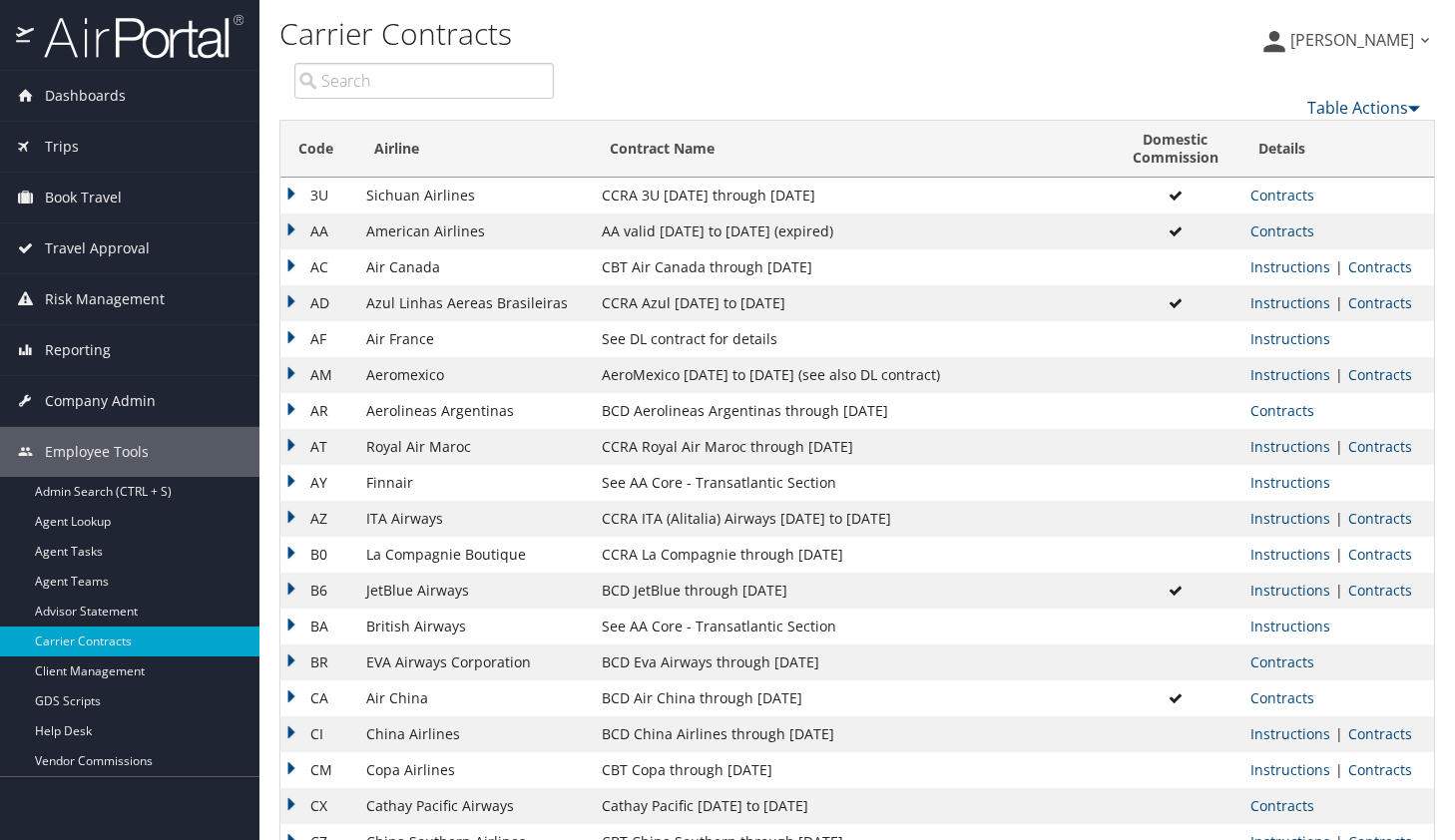 scroll, scrollTop: 0, scrollLeft: 0, axis: both 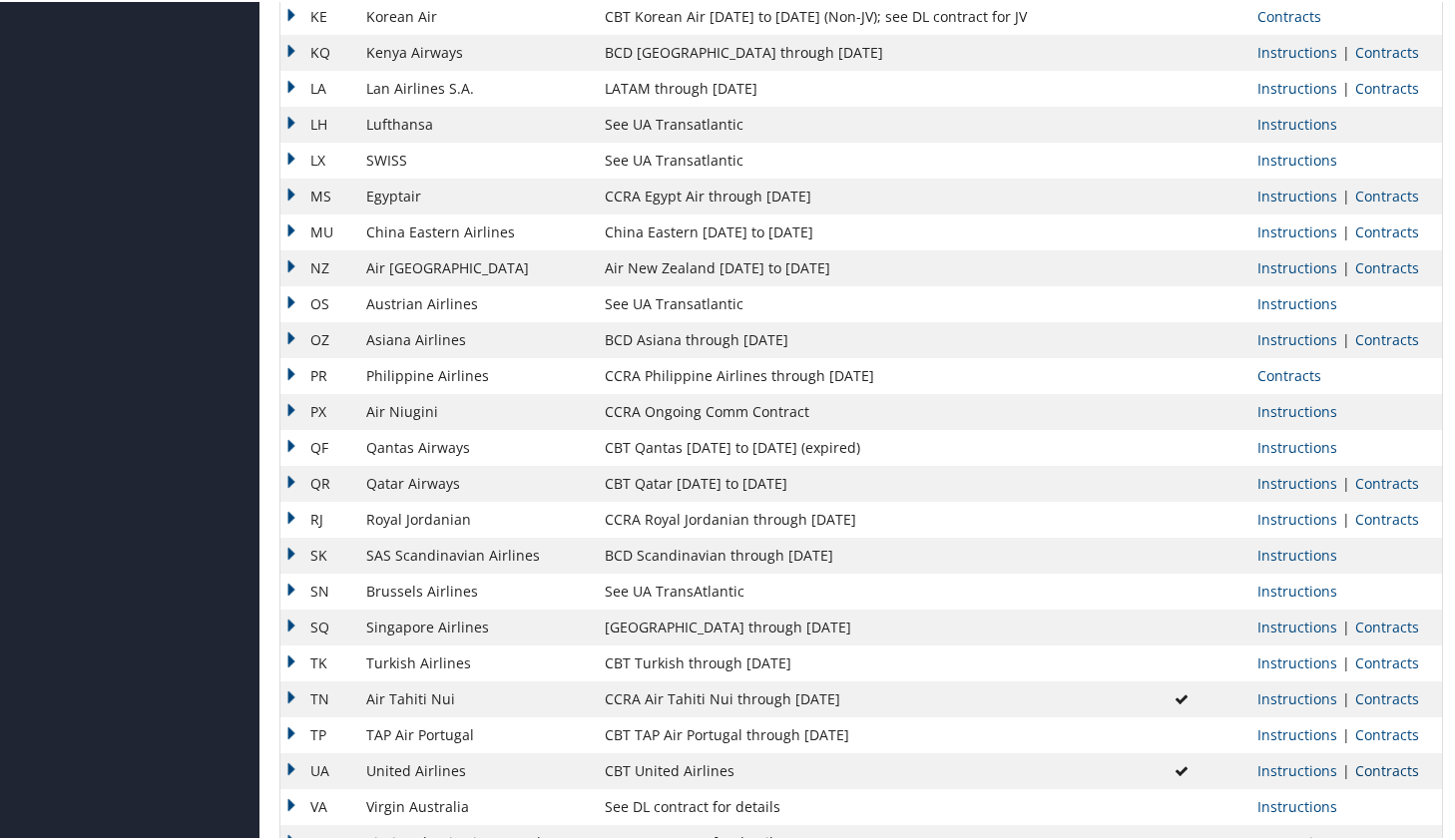 click on "Contracts" at bounding box center (1387, 768) 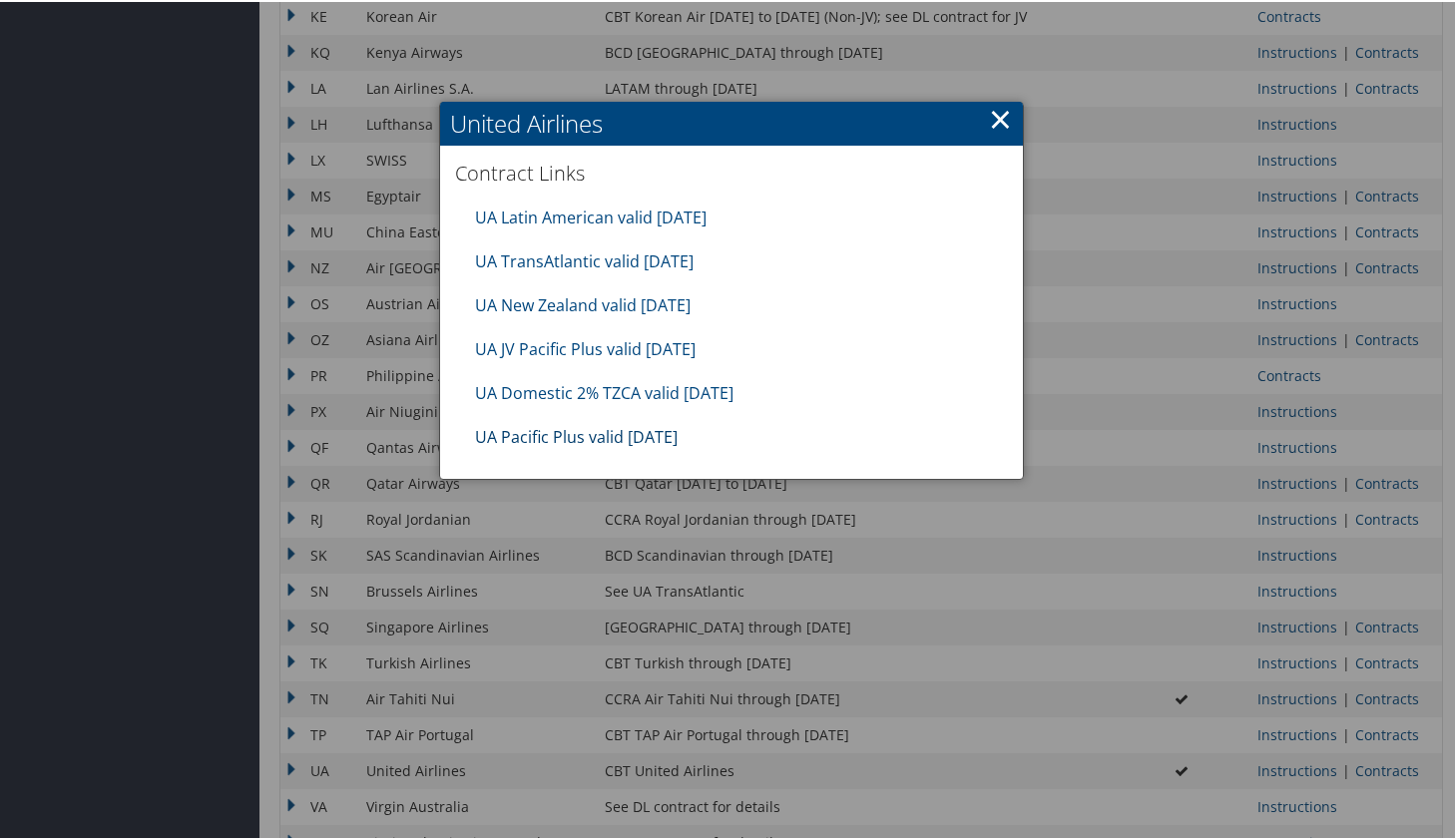 click on "UA Pacific Plus valid Sep2025" at bounding box center (576, 435) 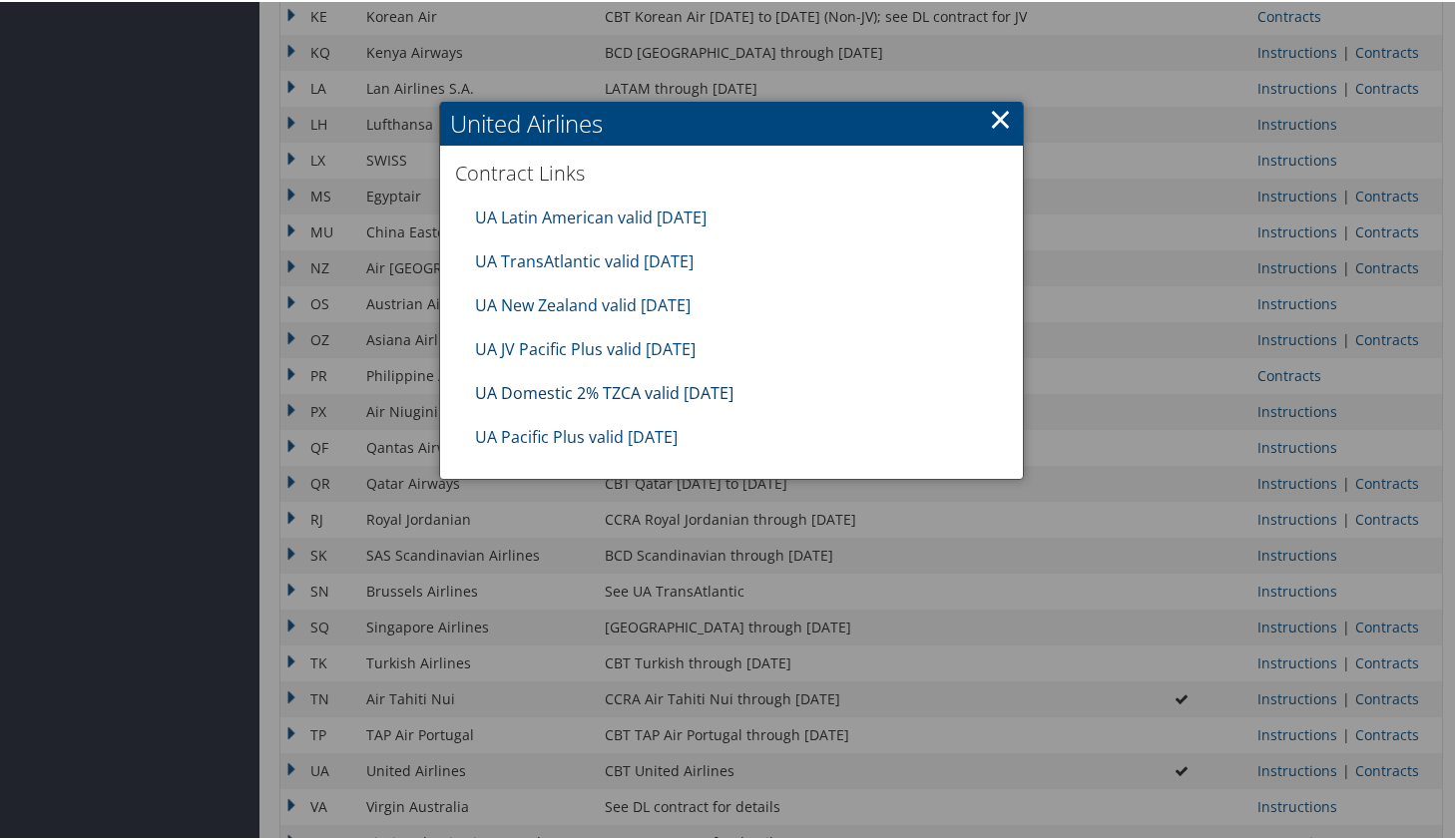 click on "UA Domestic 2% TZCA valid 30jun25" at bounding box center [604, 391] 